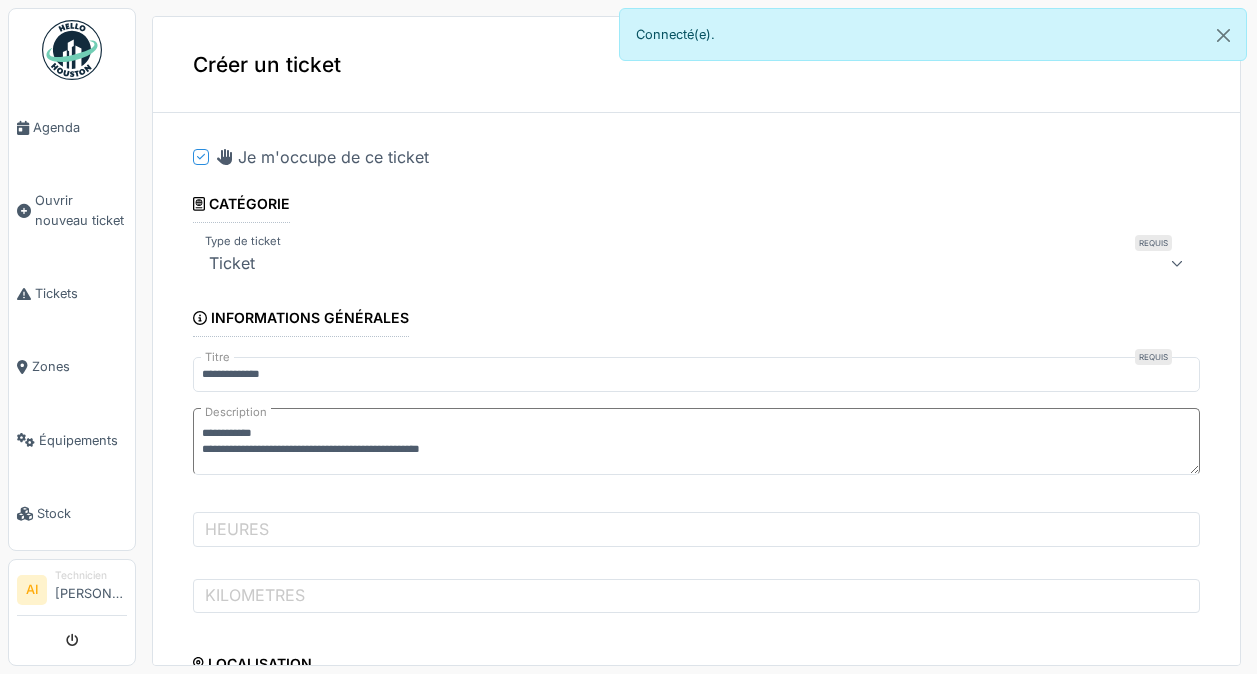 scroll, scrollTop: 0, scrollLeft: 0, axis: both 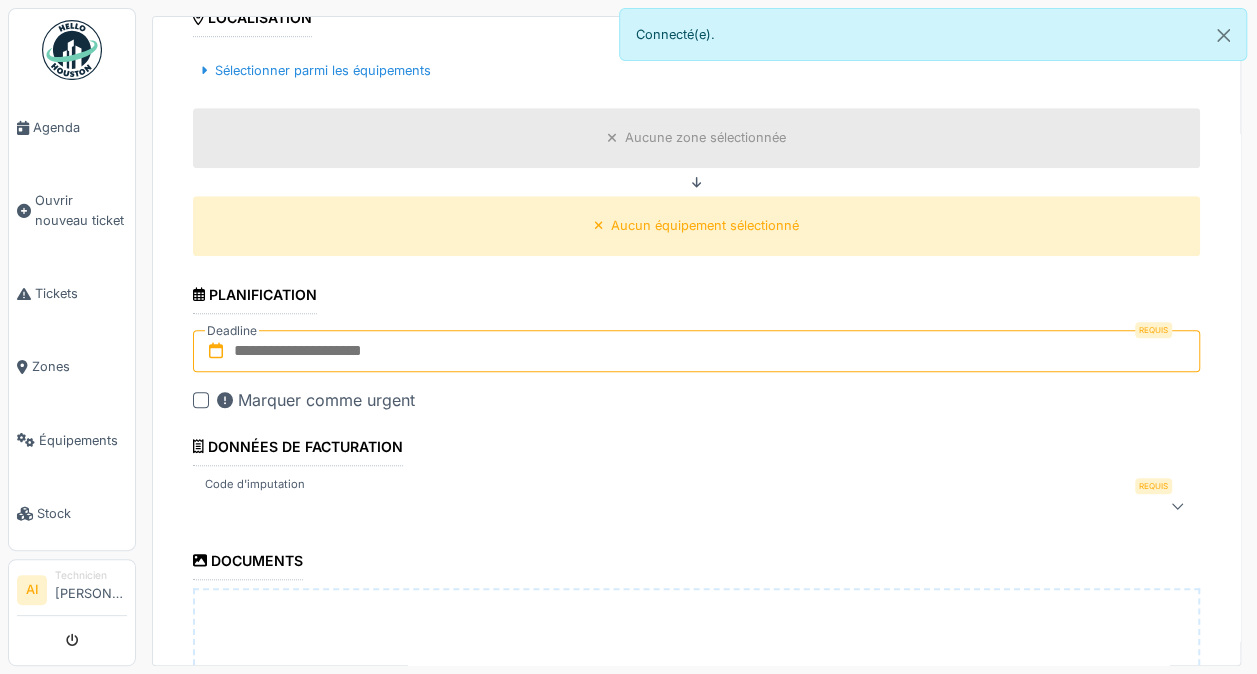 click at bounding box center [696, 351] 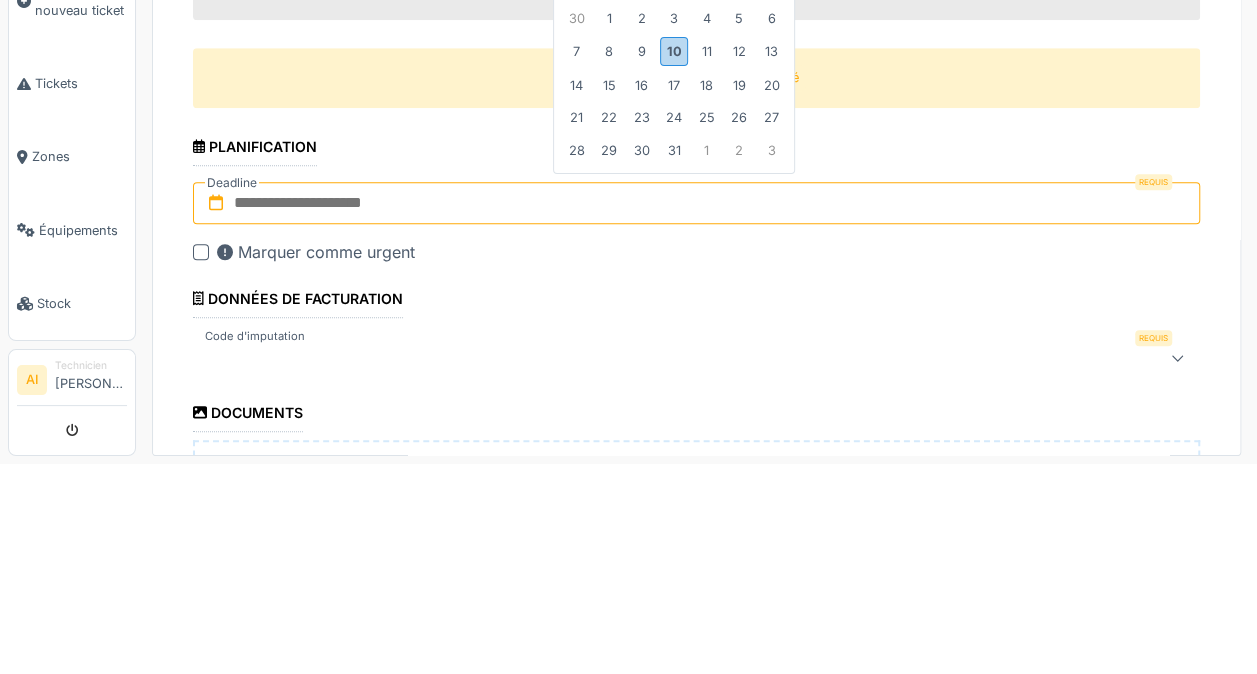 scroll, scrollTop: 542, scrollLeft: 0, axis: vertical 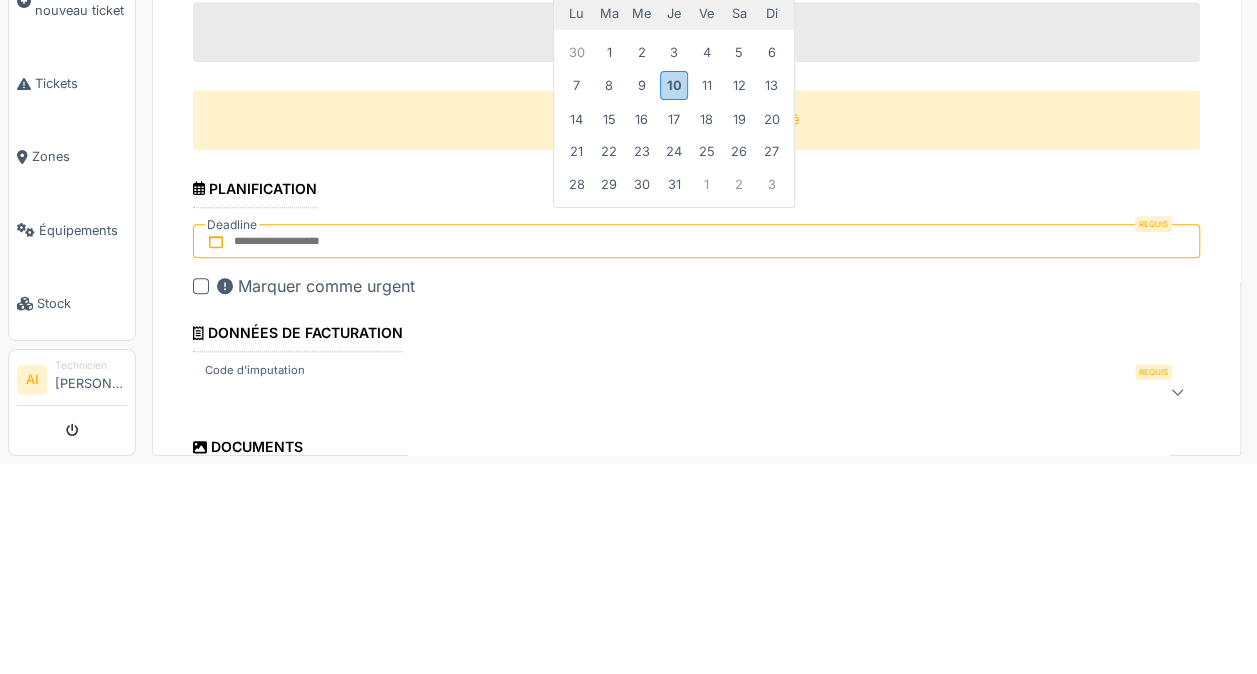 click on "10" at bounding box center (673, 295) 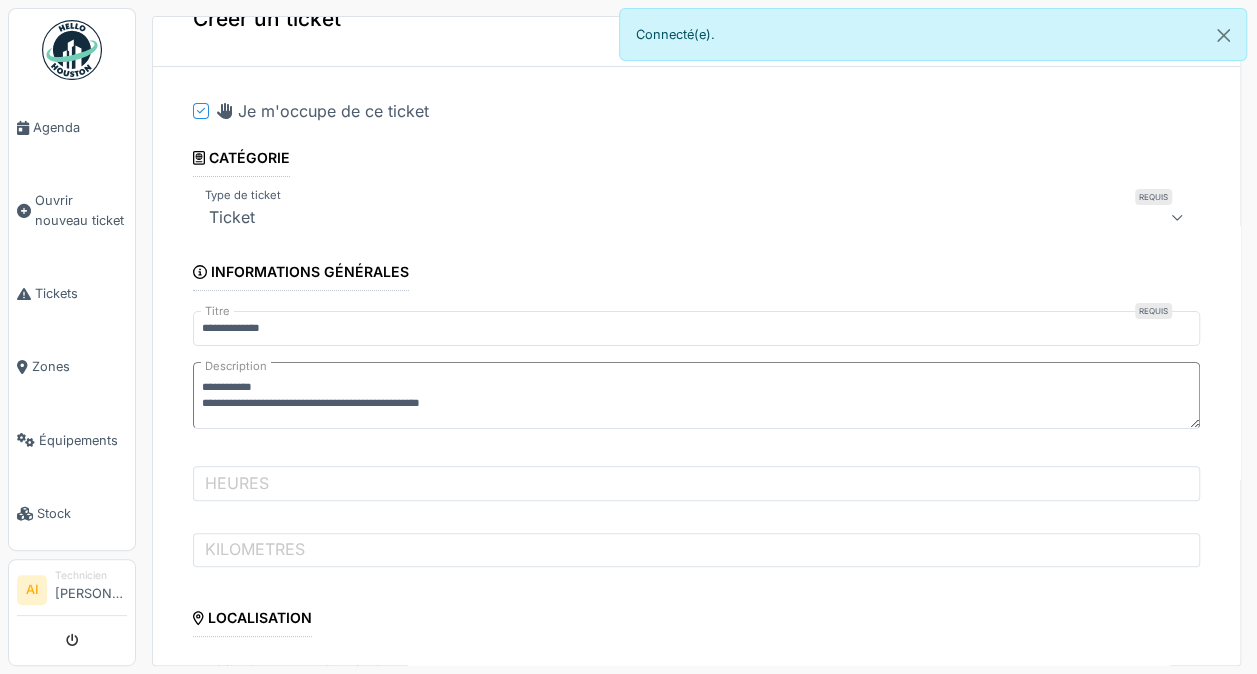 scroll, scrollTop: 44, scrollLeft: 0, axis: vertical 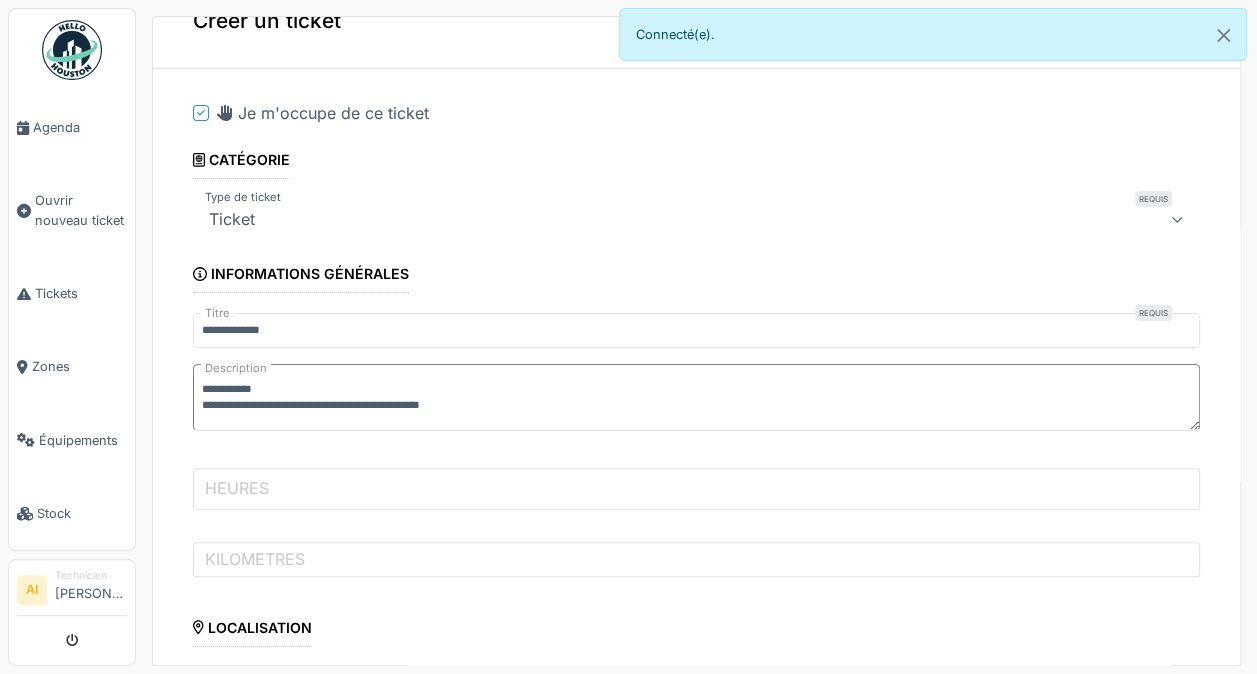 click on "HEURES" at bounding box center (696, 489) 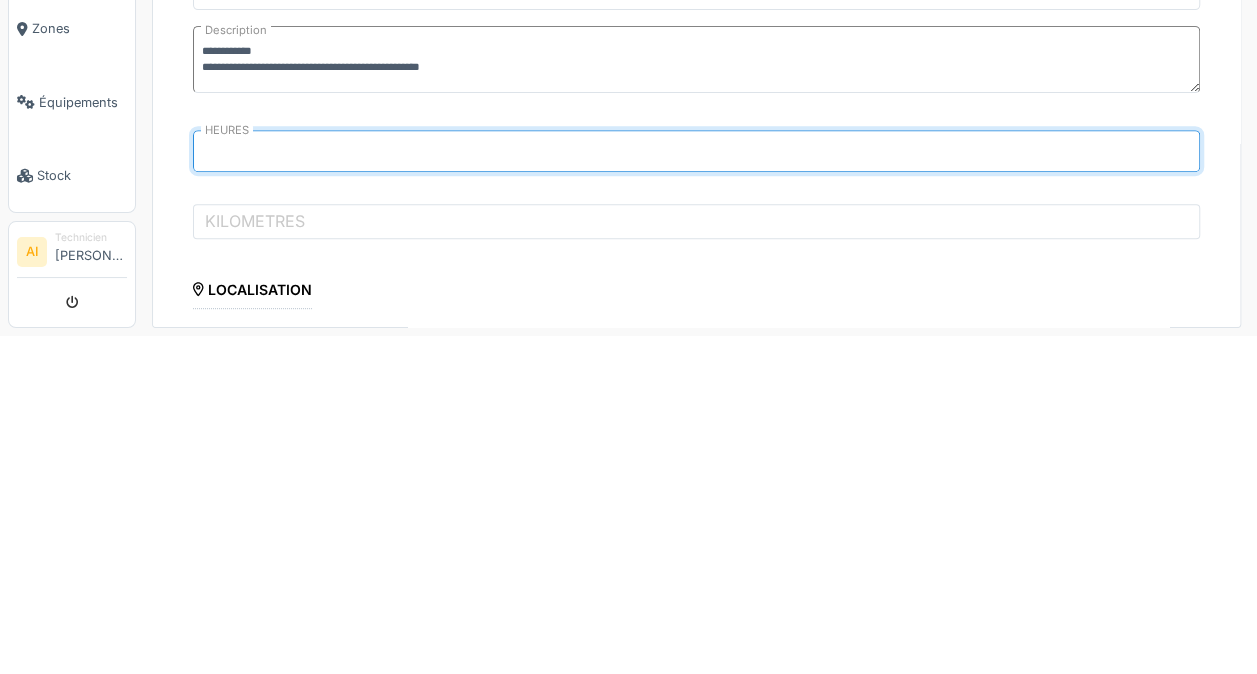 type on "****" 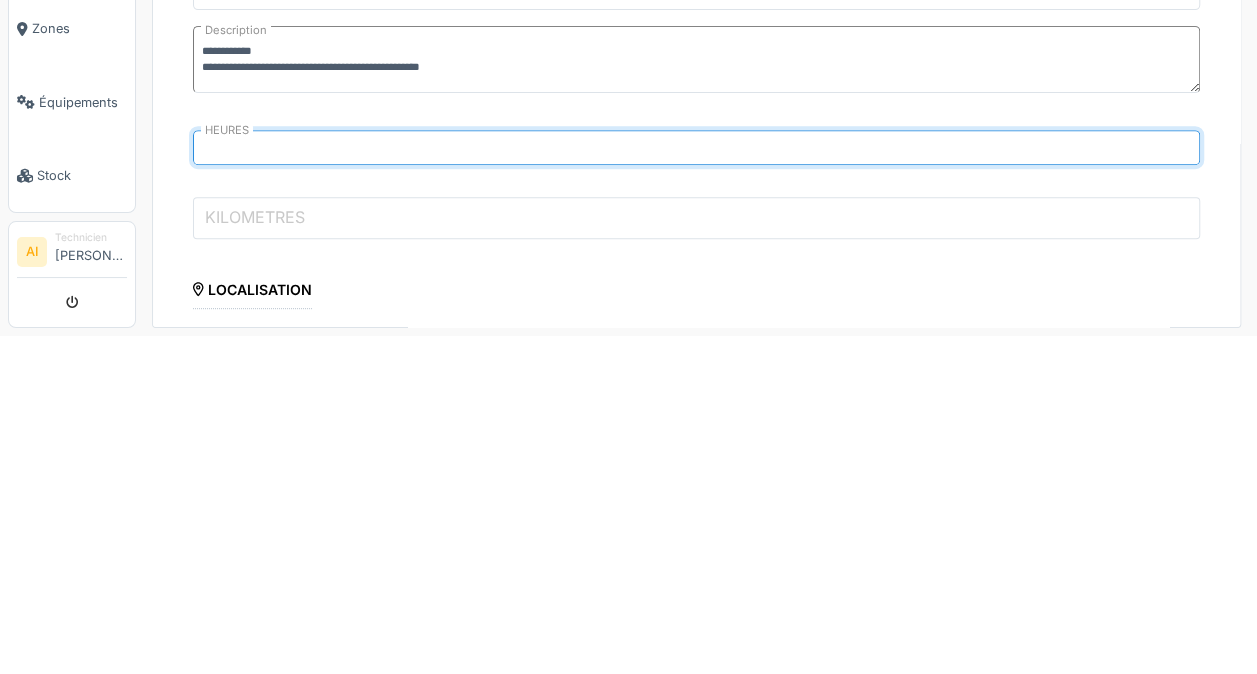 click on "KILOMETRES" at bounding box center [696, 556] 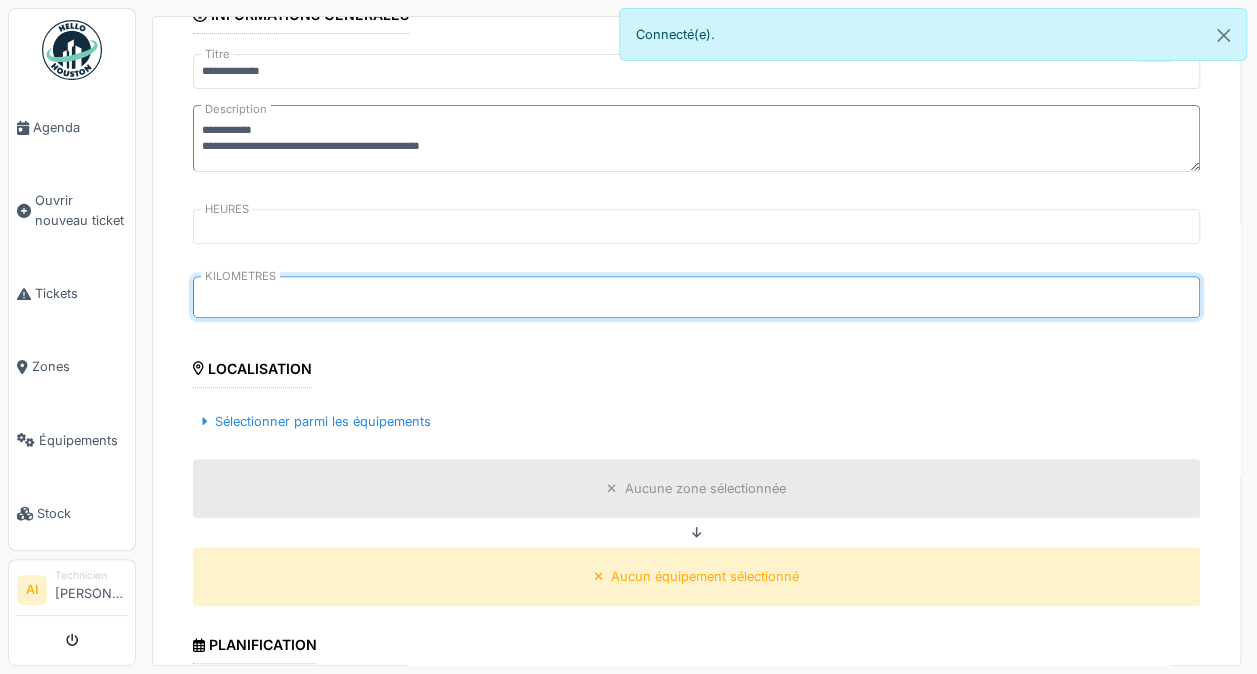 scroll, scrollTop: 344, scrollLeft: 0, axis: vertical 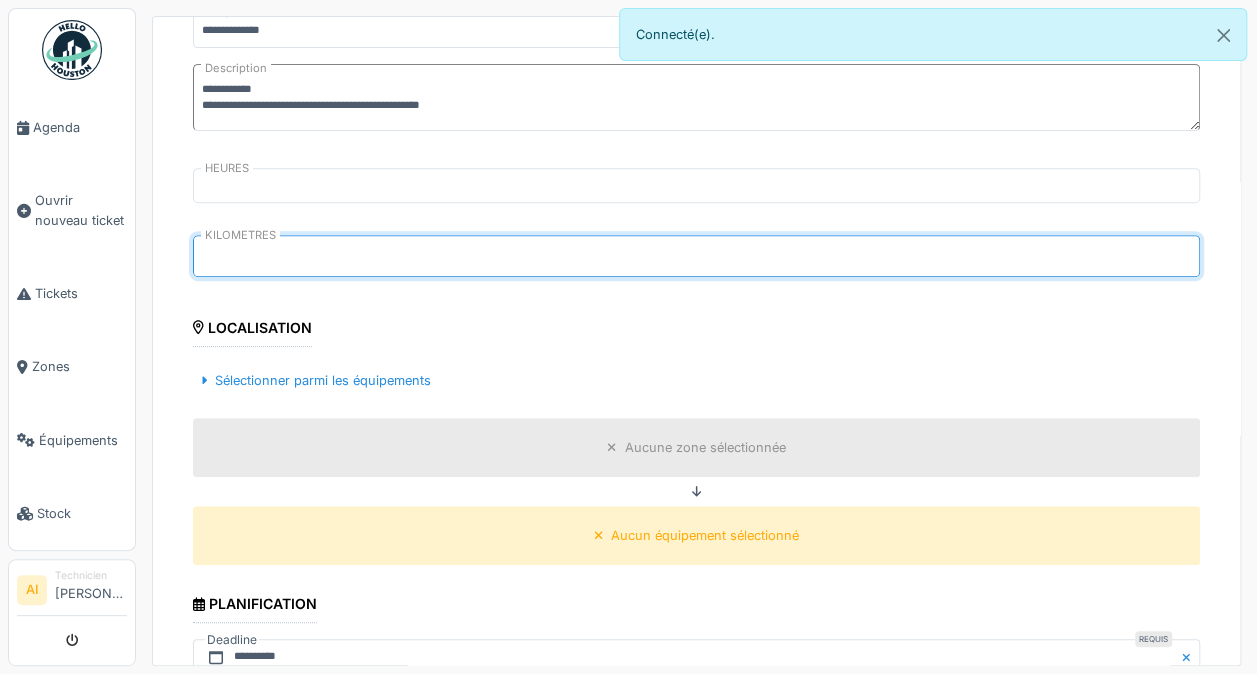 type on "*****" 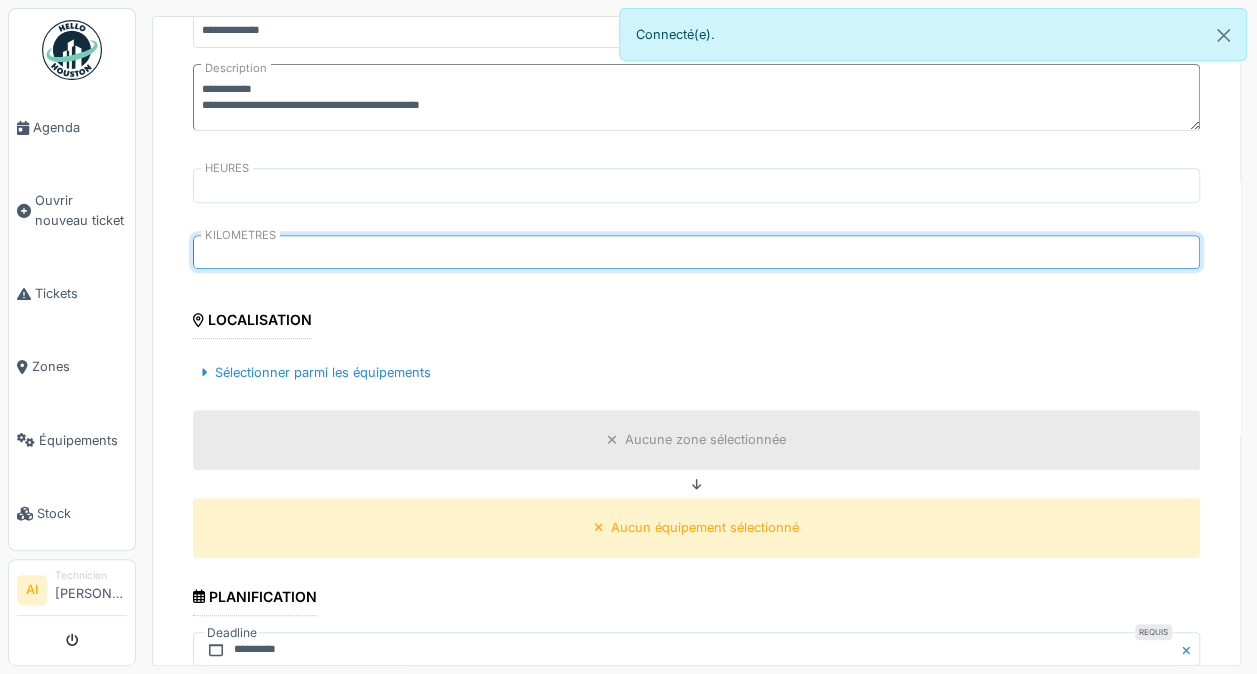click on "Sélectionner parmi les équipements" at bounding box center [316, 372] 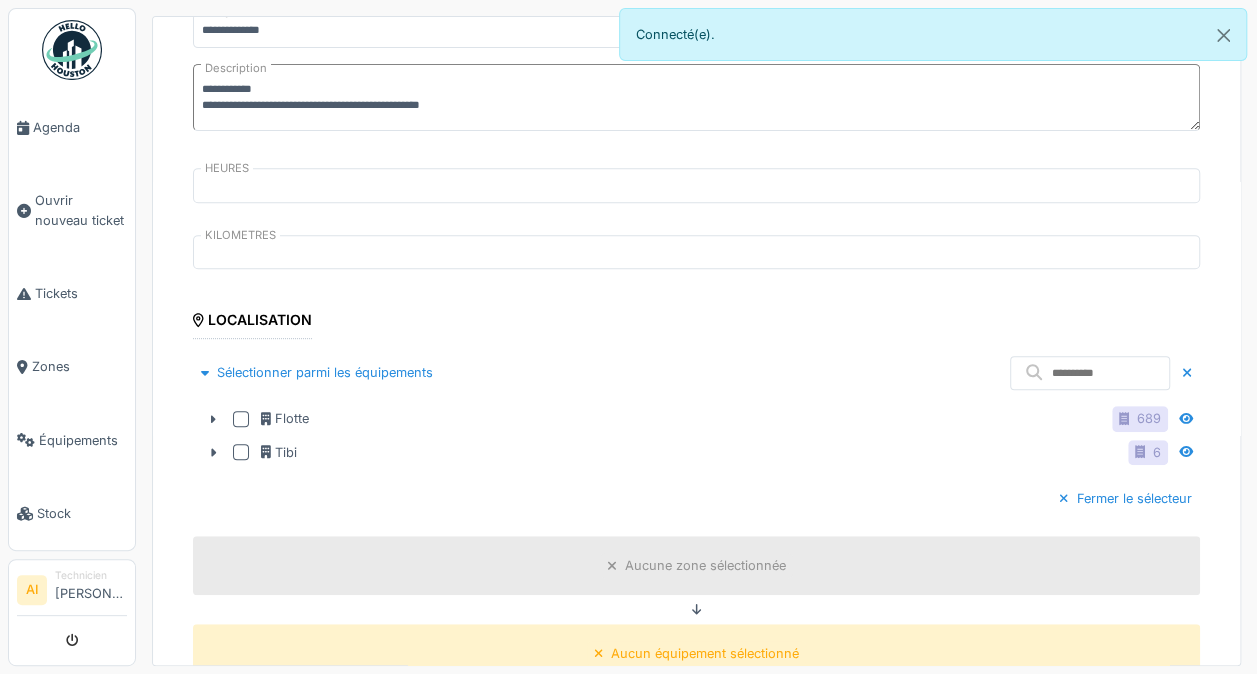click at bounding box center (241, 419) 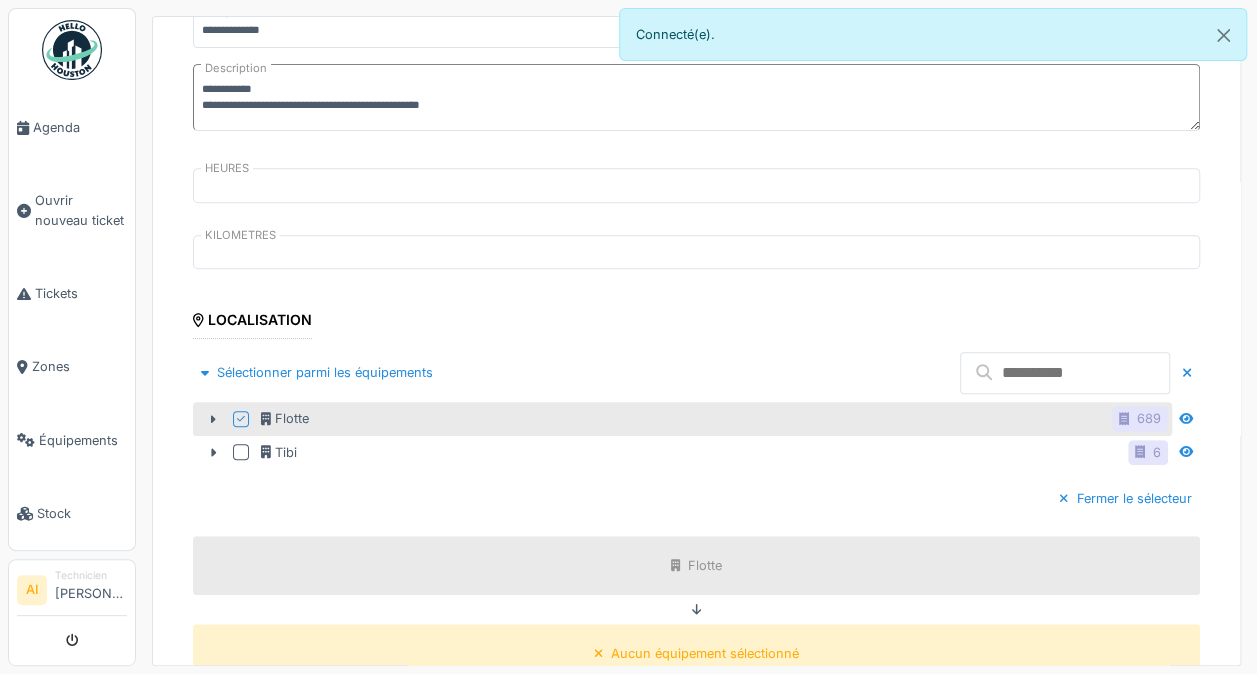 click at bounding box center (1065, 373) 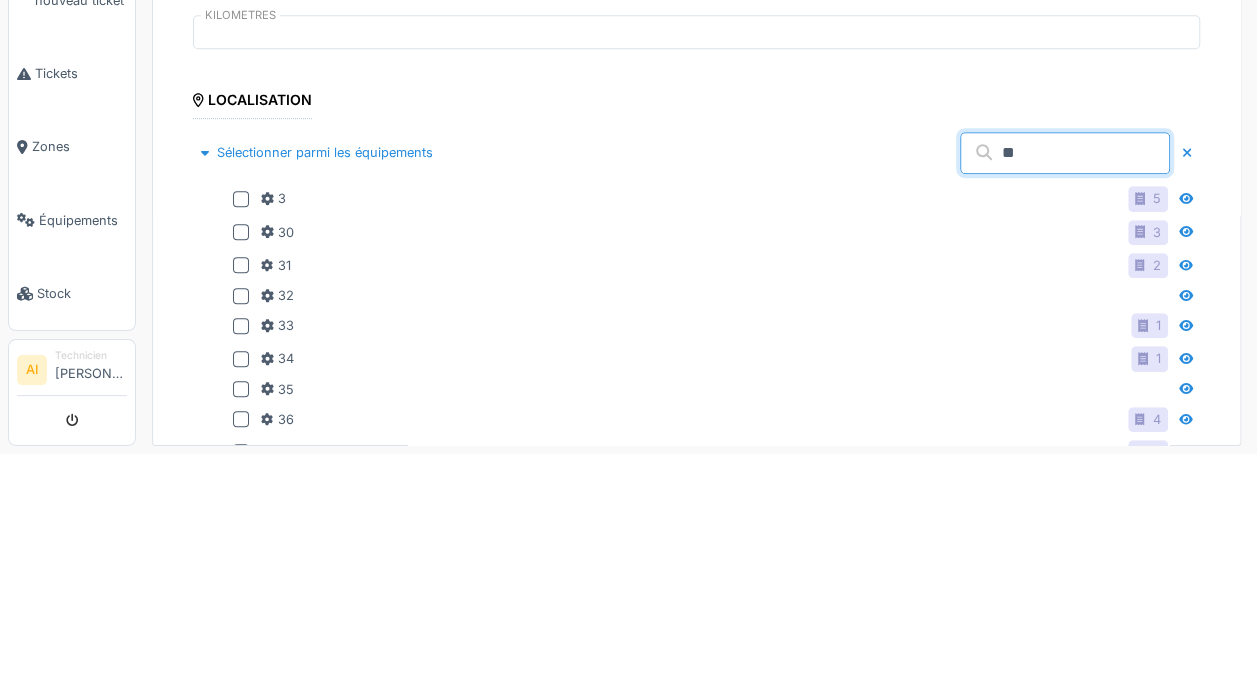 type on "**" 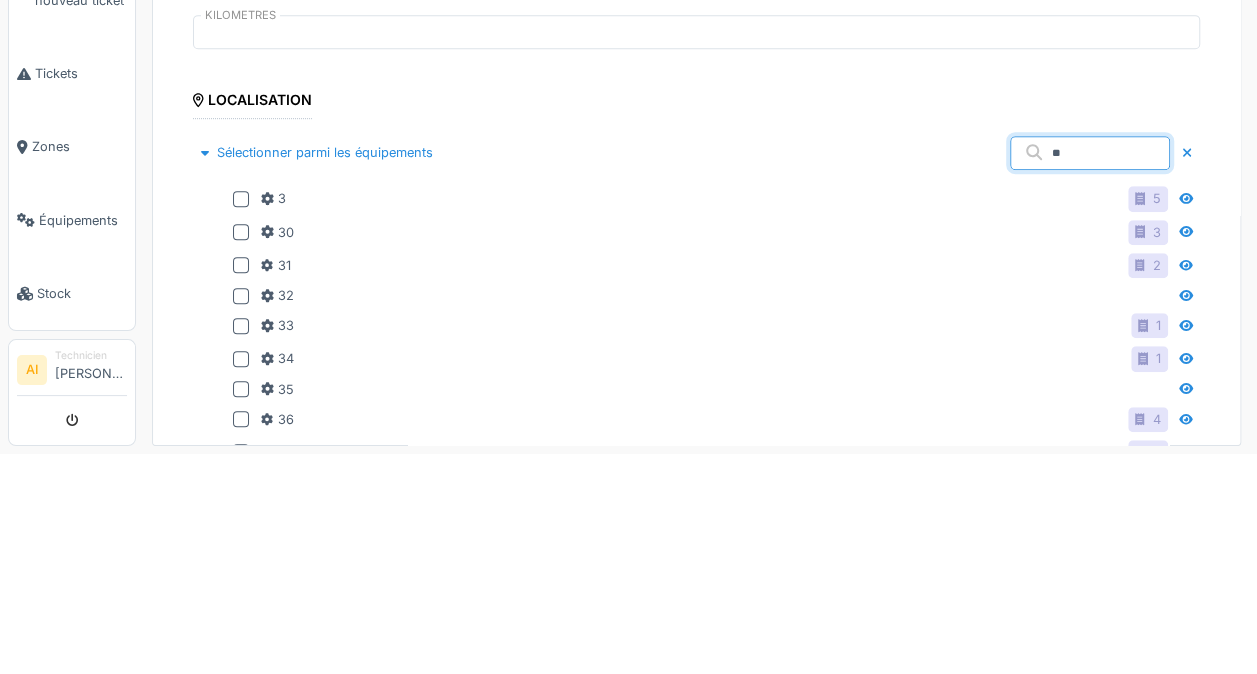 click at bounding box center [241, 419] 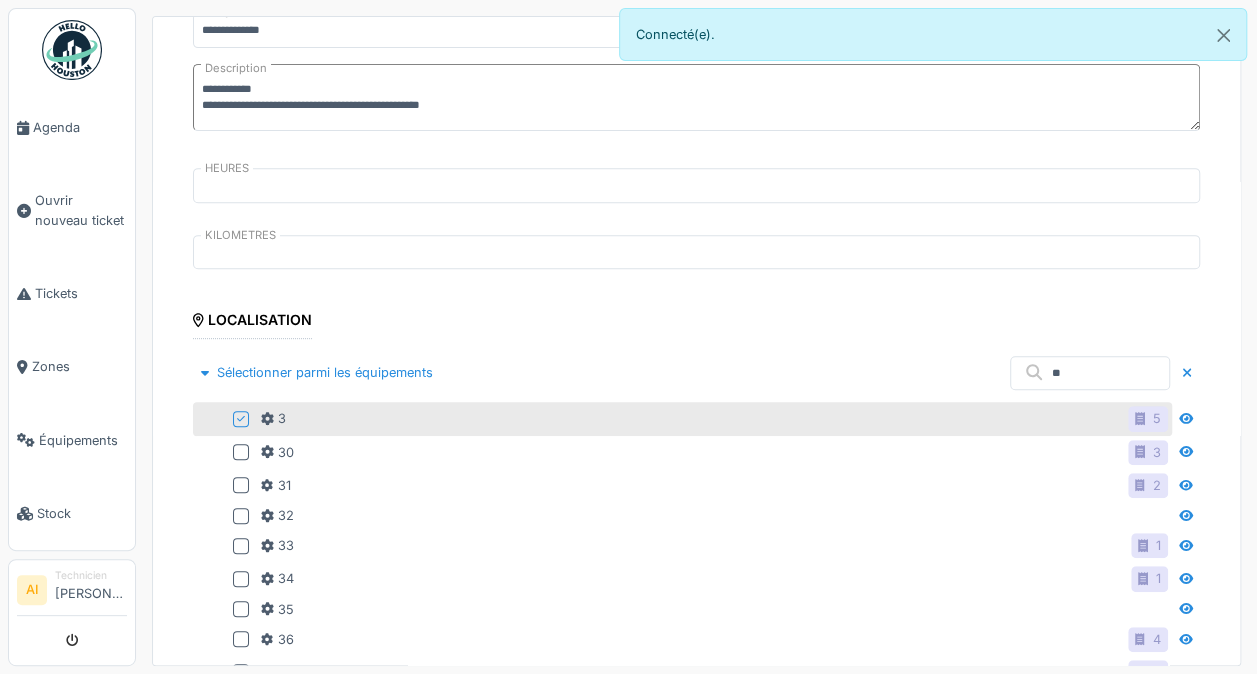 click at bounding box center (241, 579) 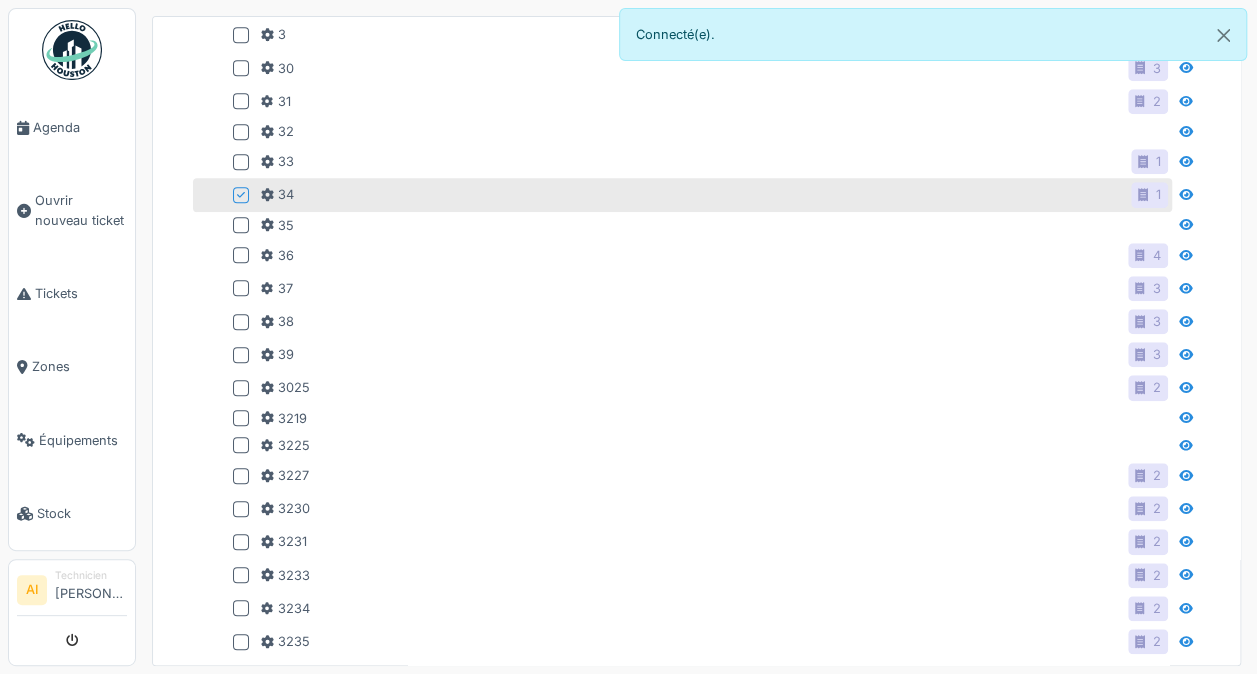 scroll, scrollTop: 688, scrollLeft: 0, axis: vertical 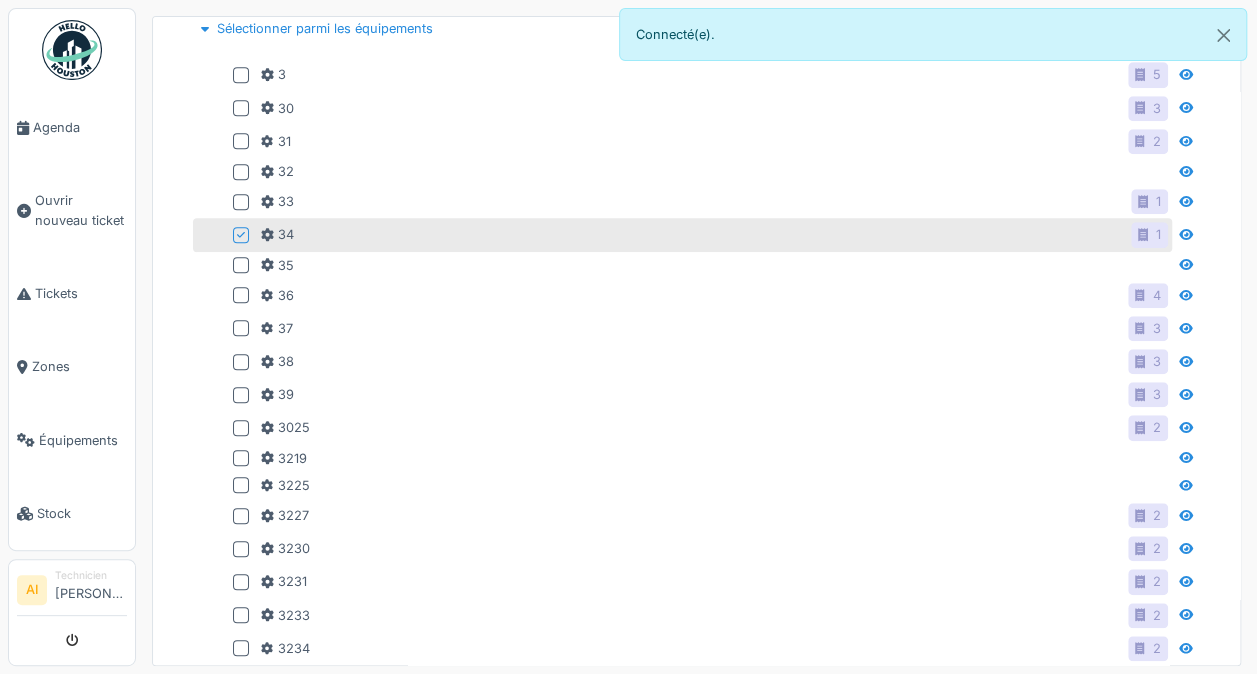 click on "34 1" at bounding box center (714, 234) 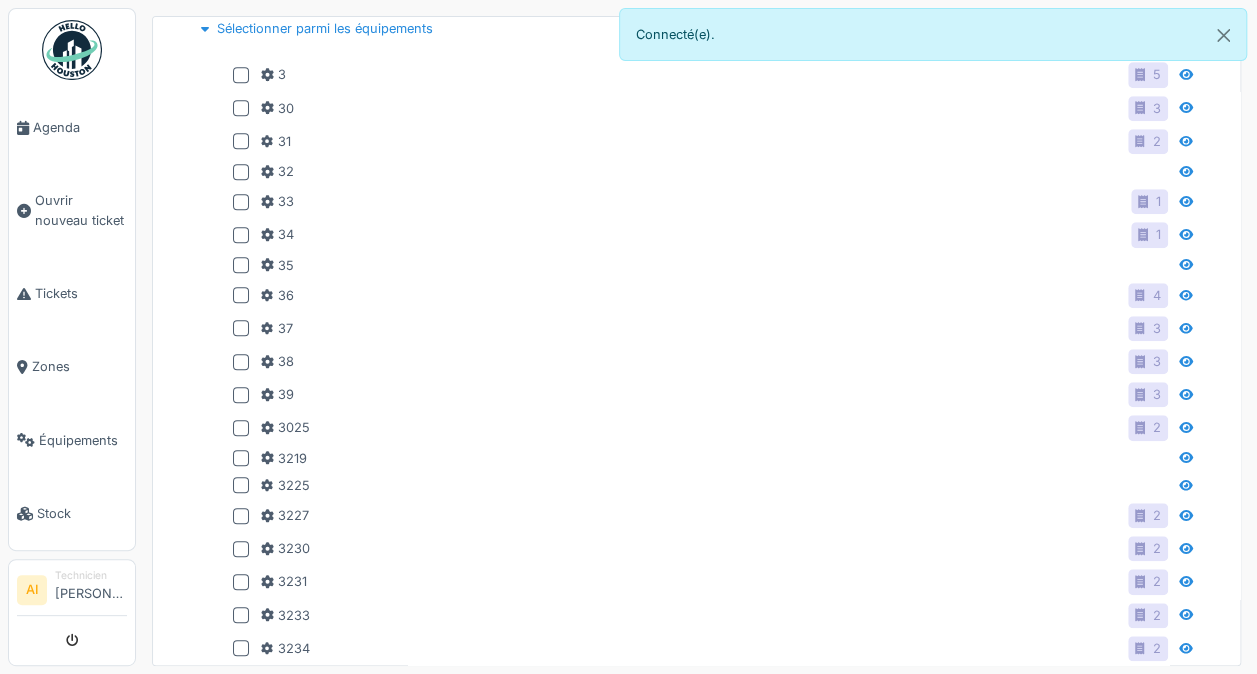 click at bounding box center (241, 235) 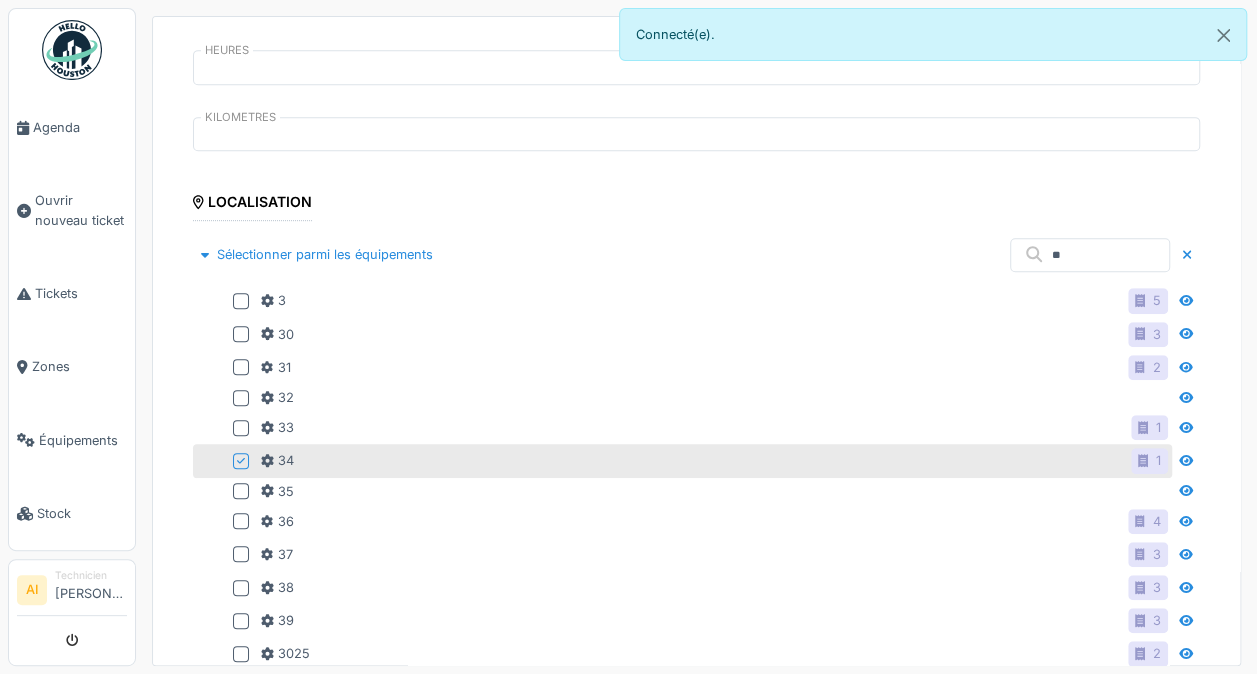 scroll, scrollTop: 462, scrollLeft: 0, axis: vertical 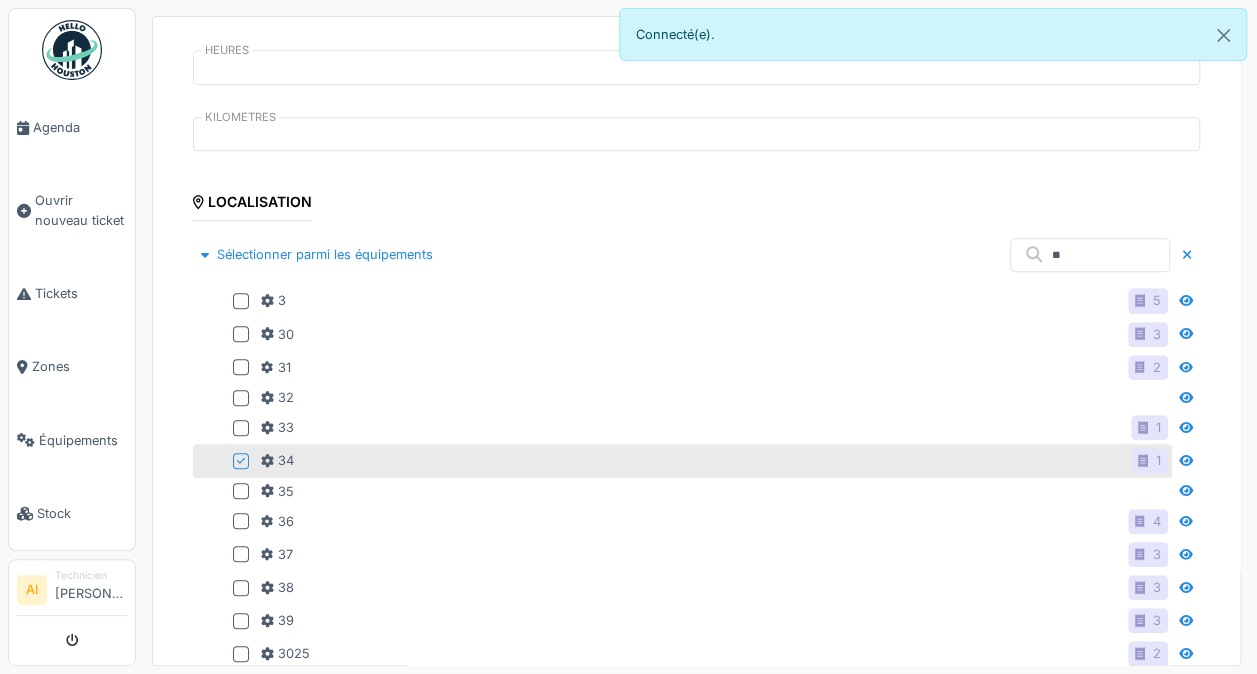 click at bounding box center [1187, 254] 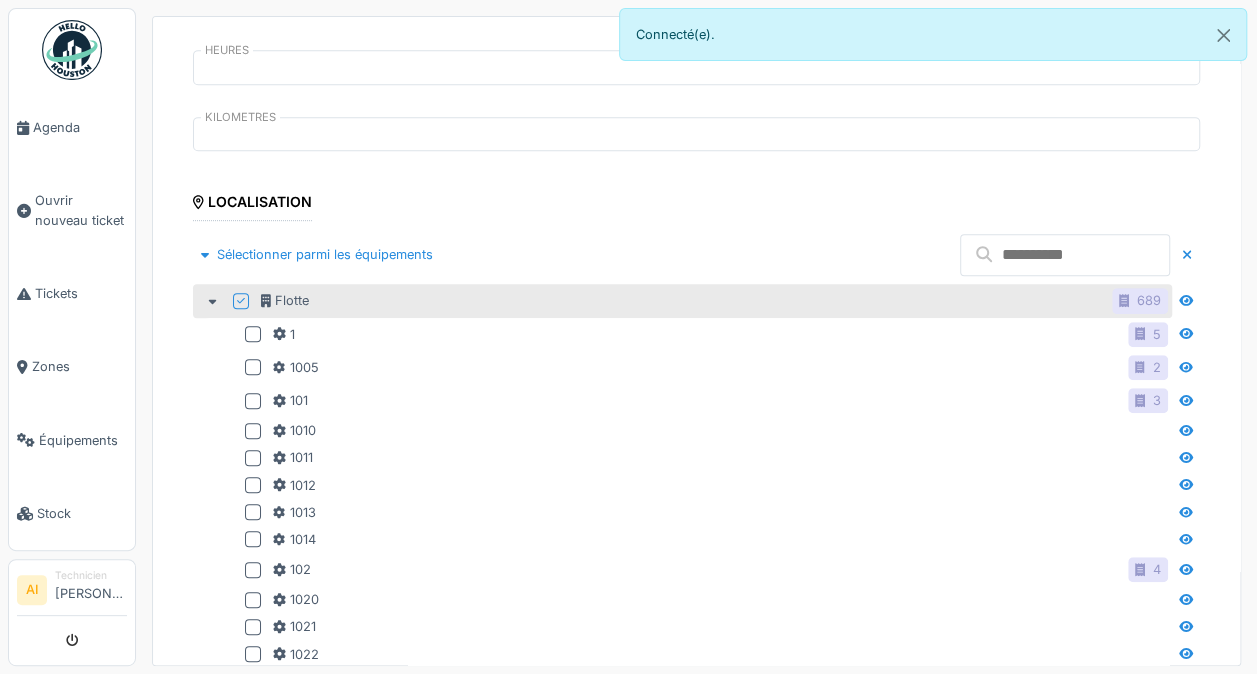 click at bounding box center [1065, 255] 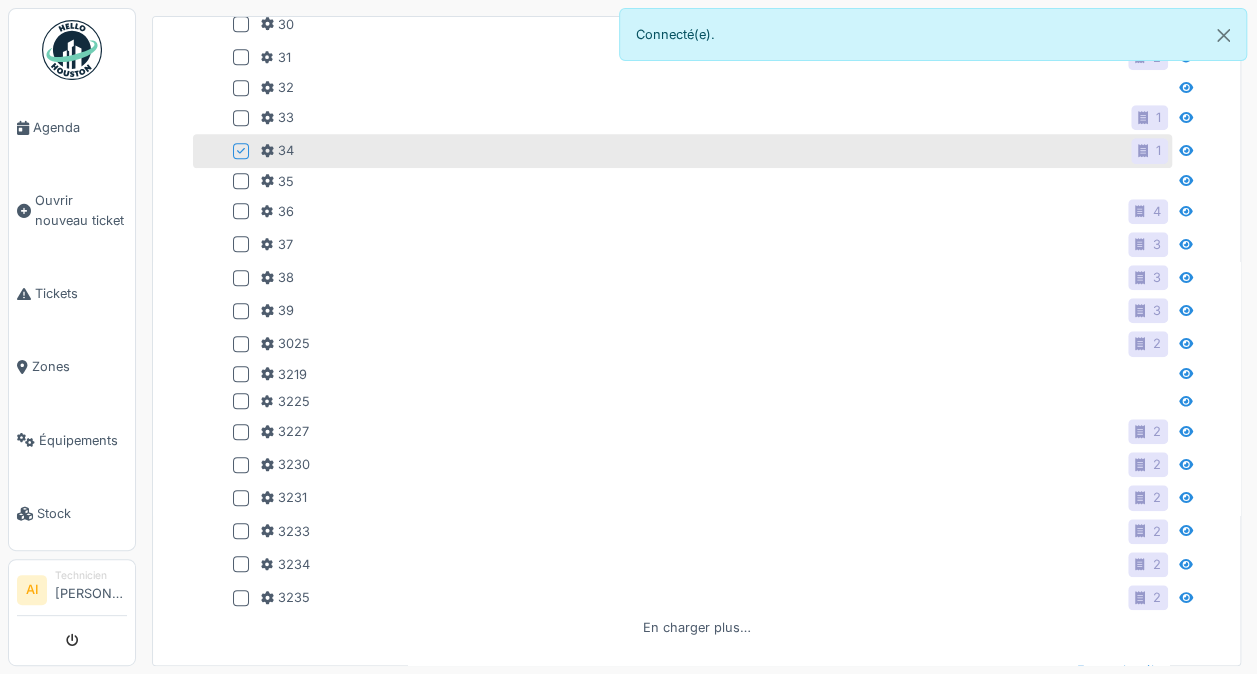 scroll, scrollTop: 775, scrollLeft: 0, axis: vertical 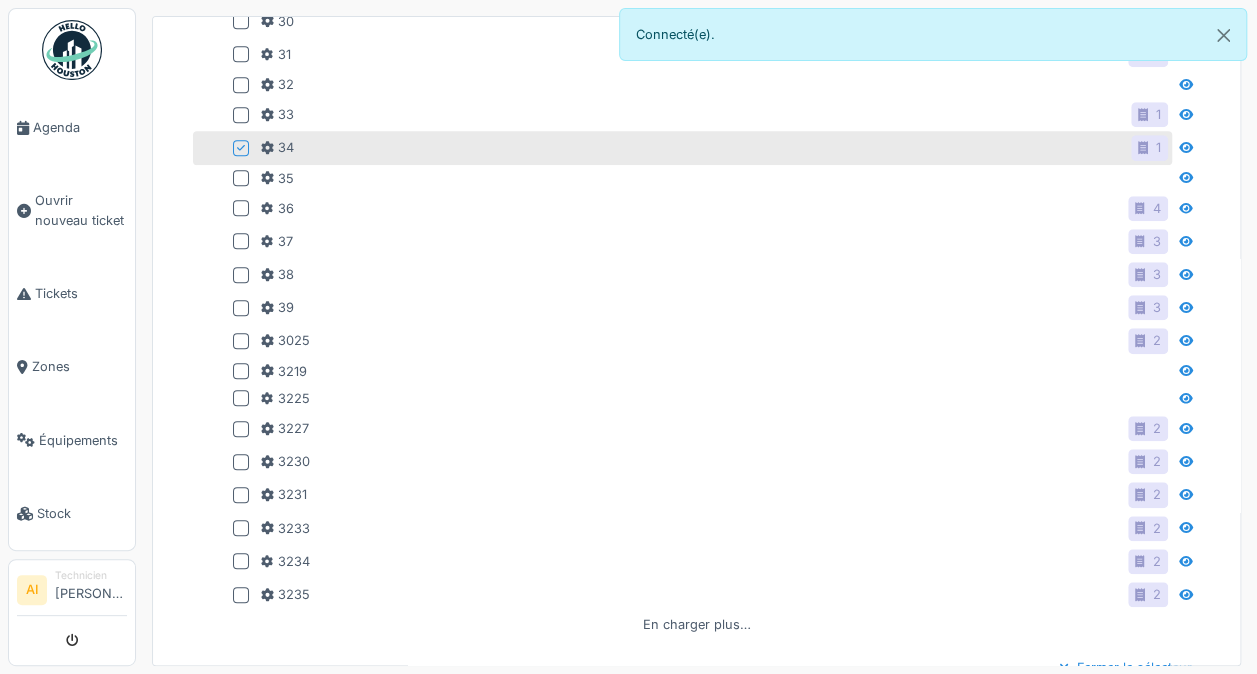 type on "**" 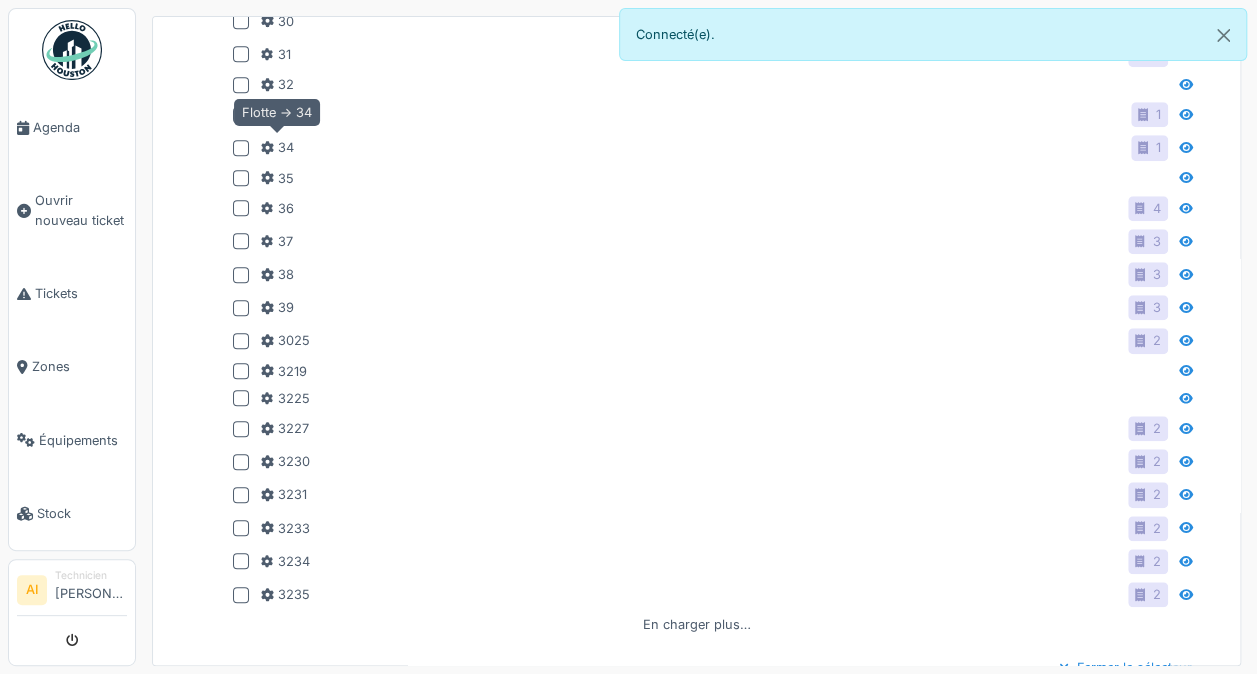 click at bounding box center [241, 148] 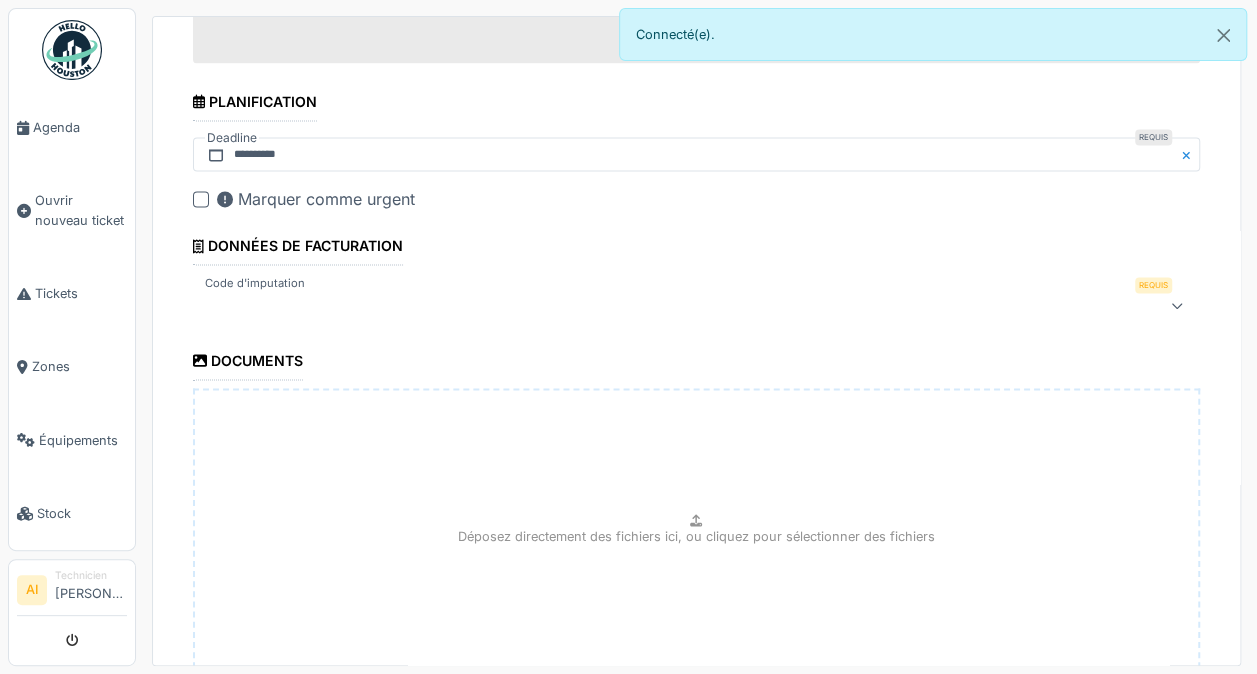 scroll, scrollTop: 1576, scrollLeft: 0, axis: vertical 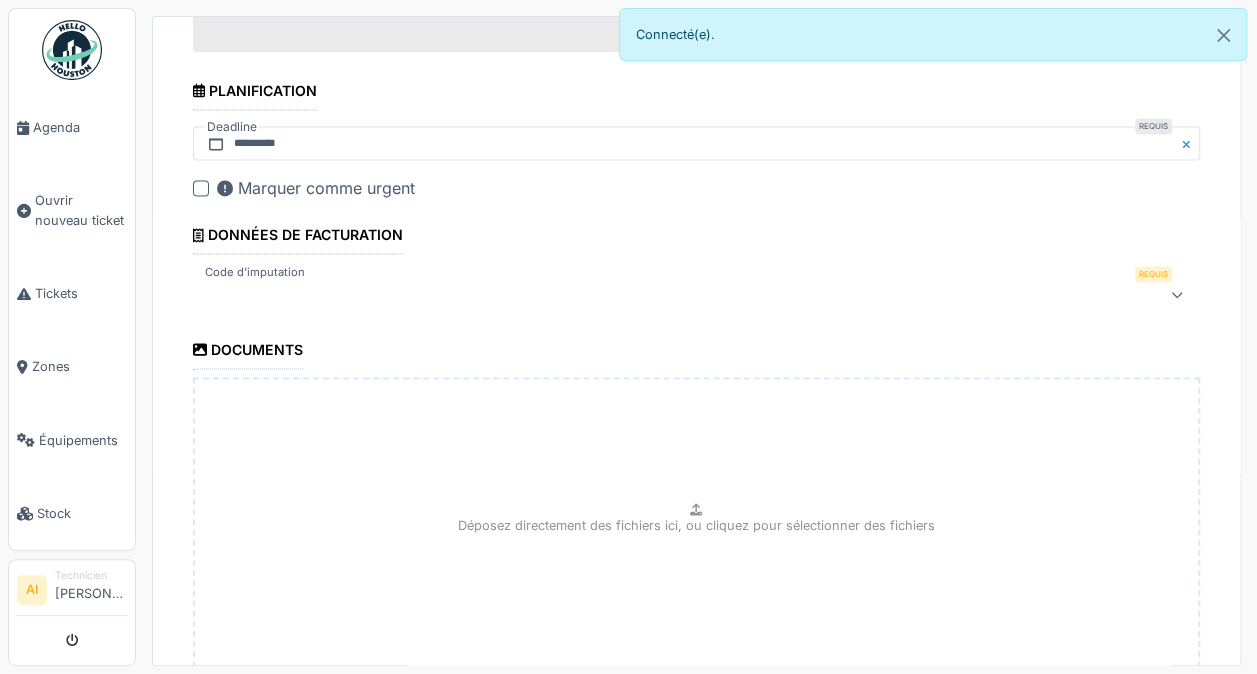 click at bounding box center [1177, 294] 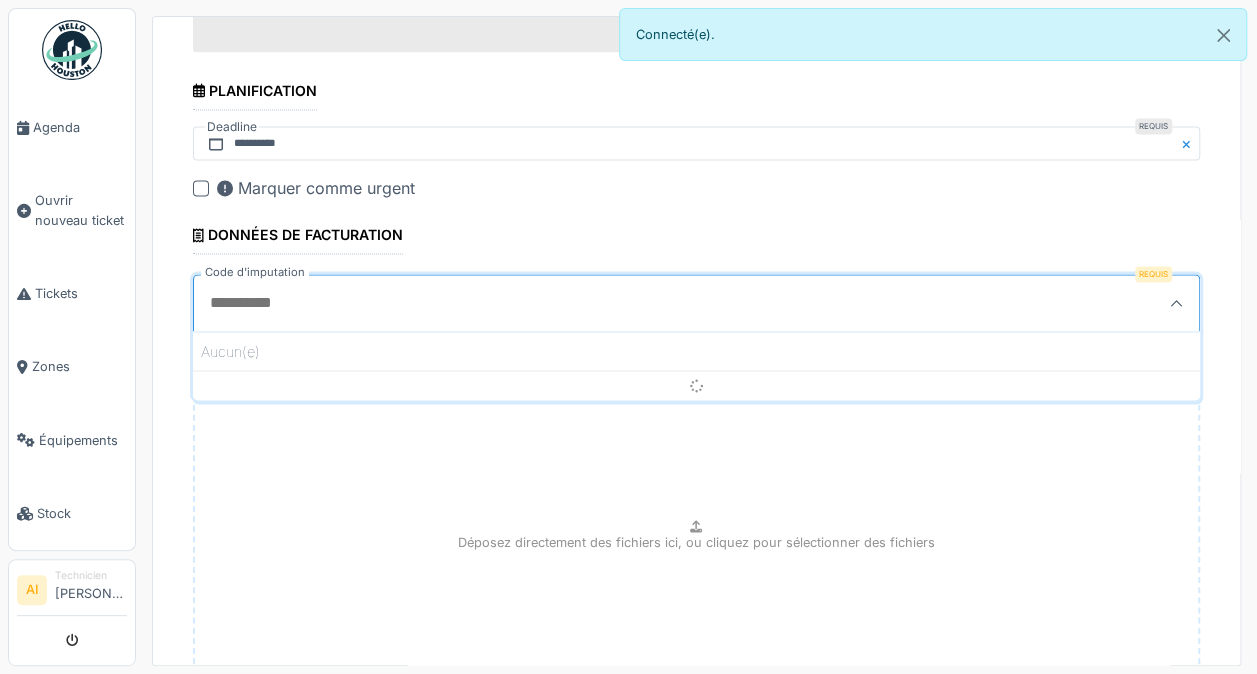 scroll, scrollTop: 4, scrollLeft: 0, axis: vertical 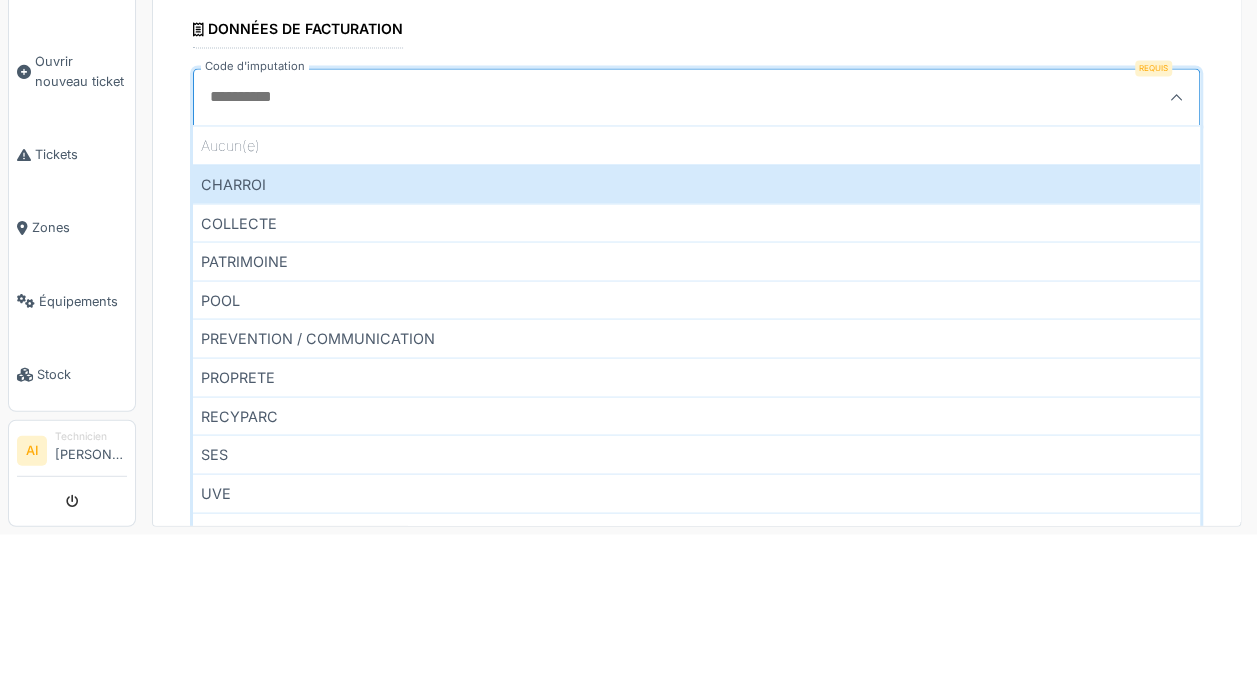 click on "COLLECTE" at bounding box center [696, 362] 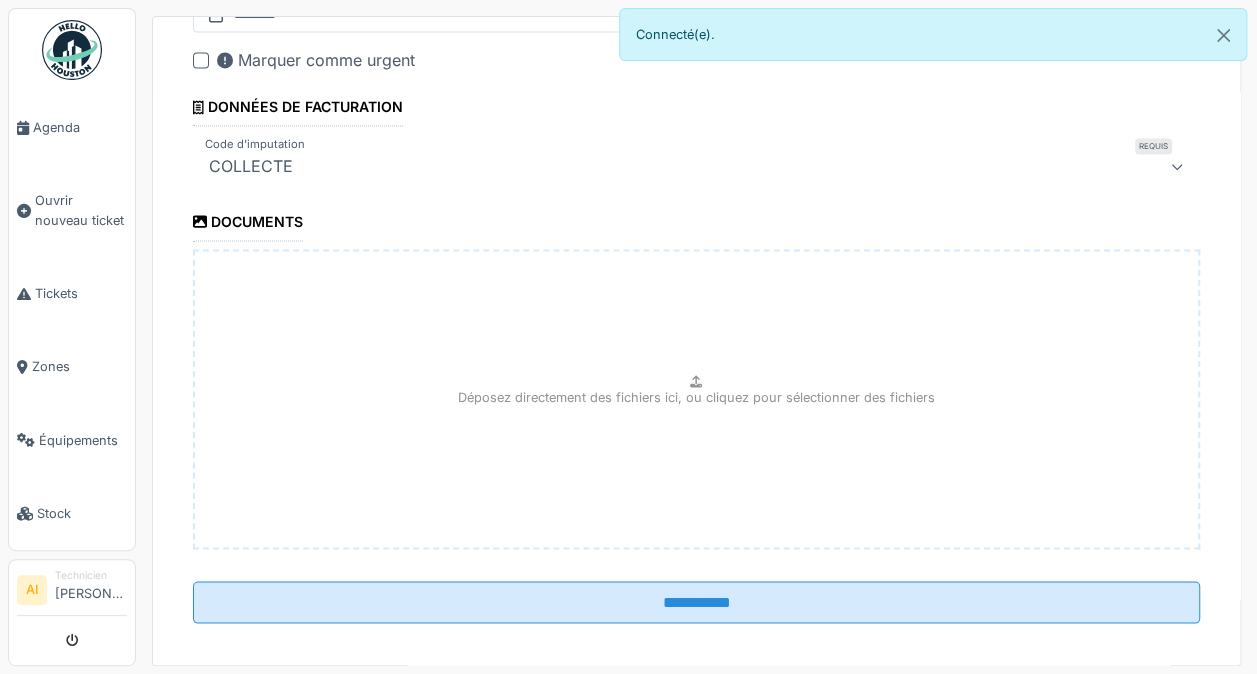 scroll, scrollTop: 1708, scrollLeft: 0, axis: vertical 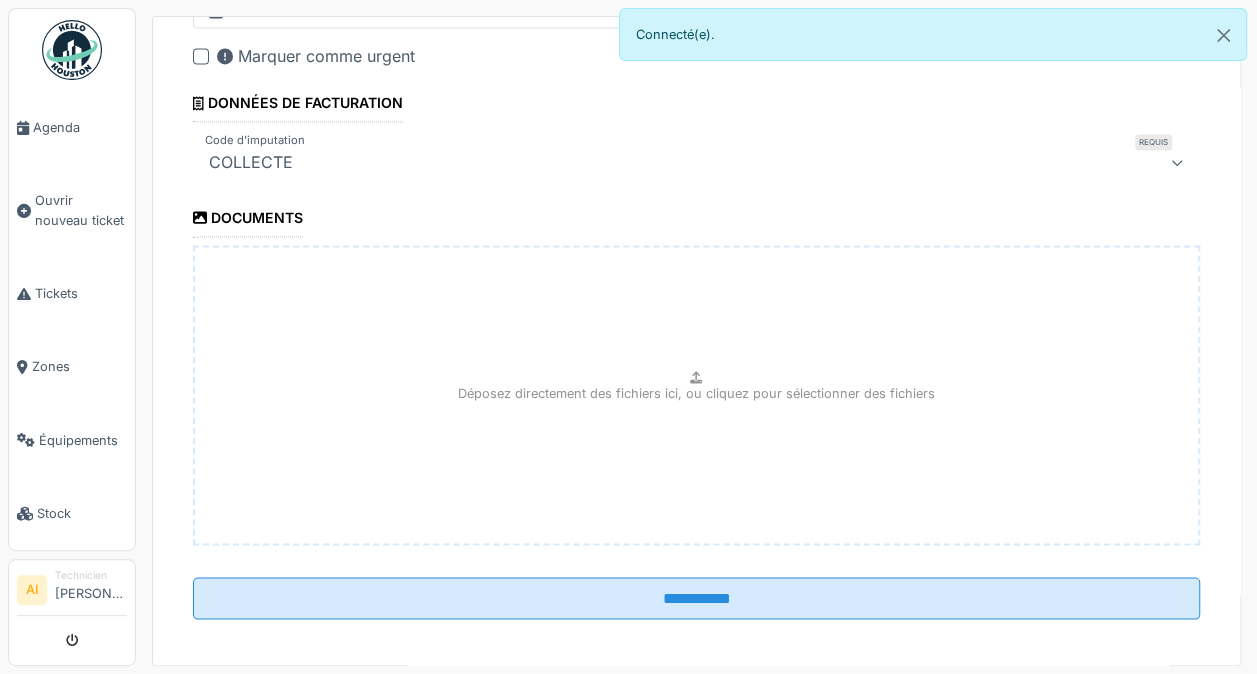 click on "**********" at bounding box center (696, 598) 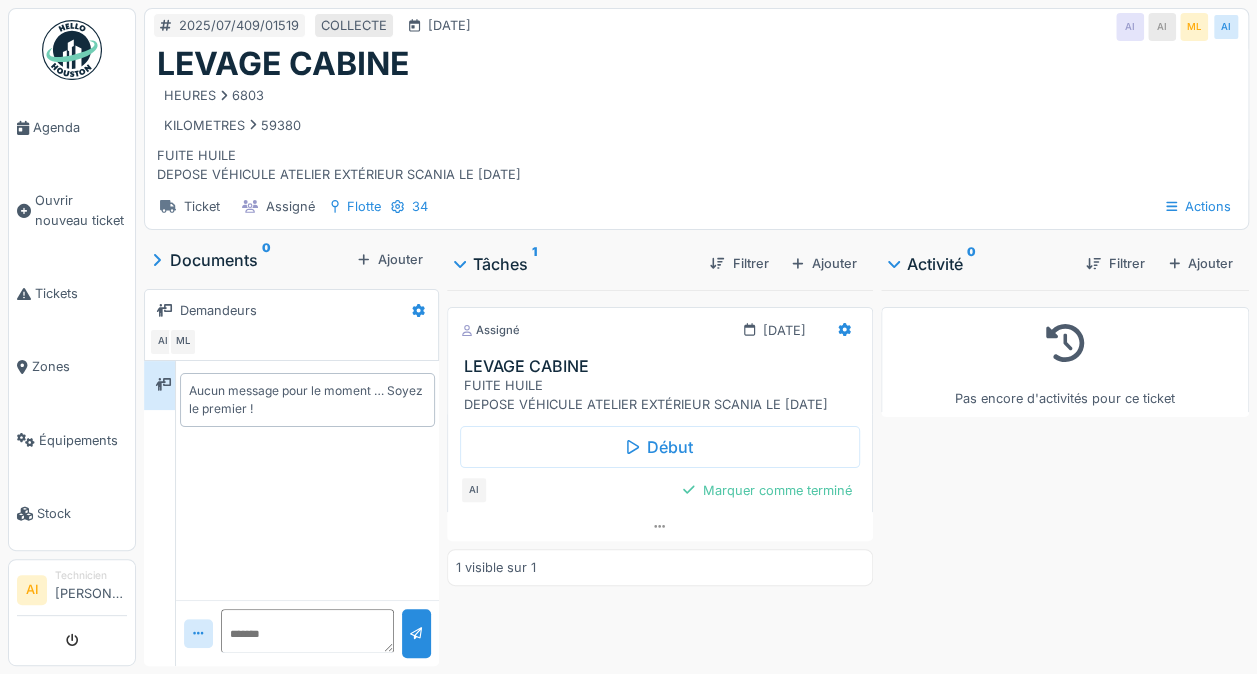 scroll, scrollTop: 0, scrollLeft: 0, axis: both 